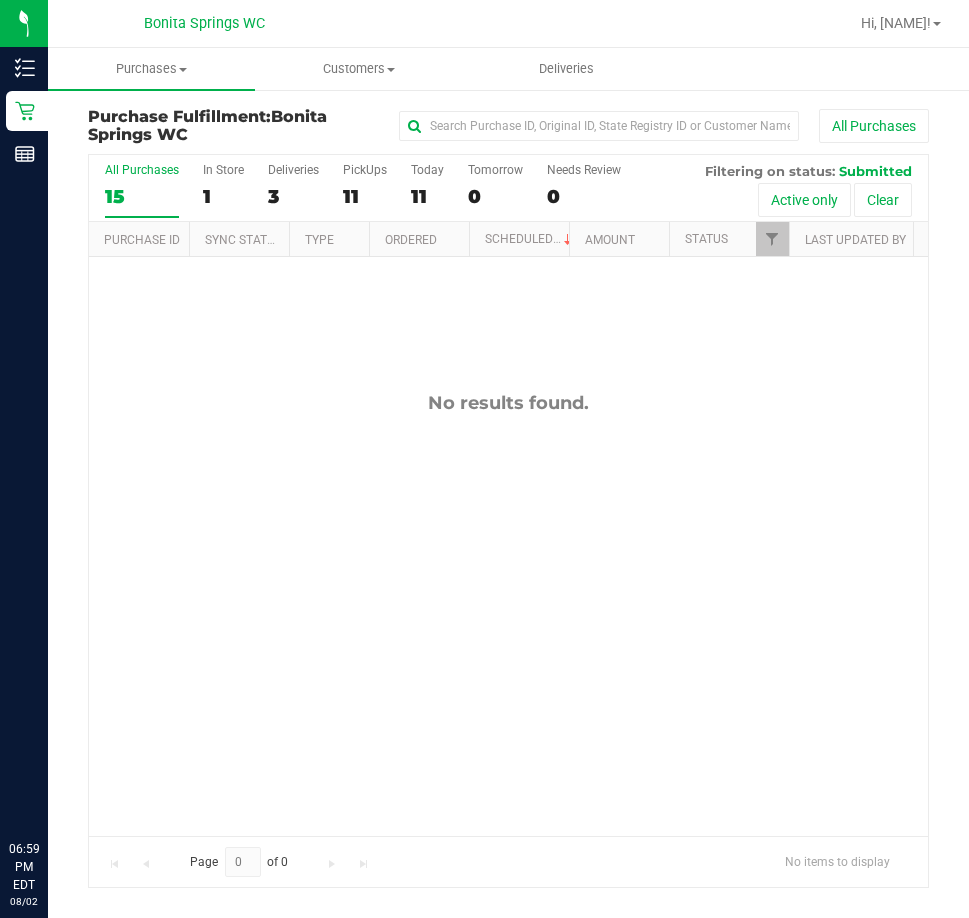 scroll, scrollTop: 0, scrollLeft: 0, axis: both 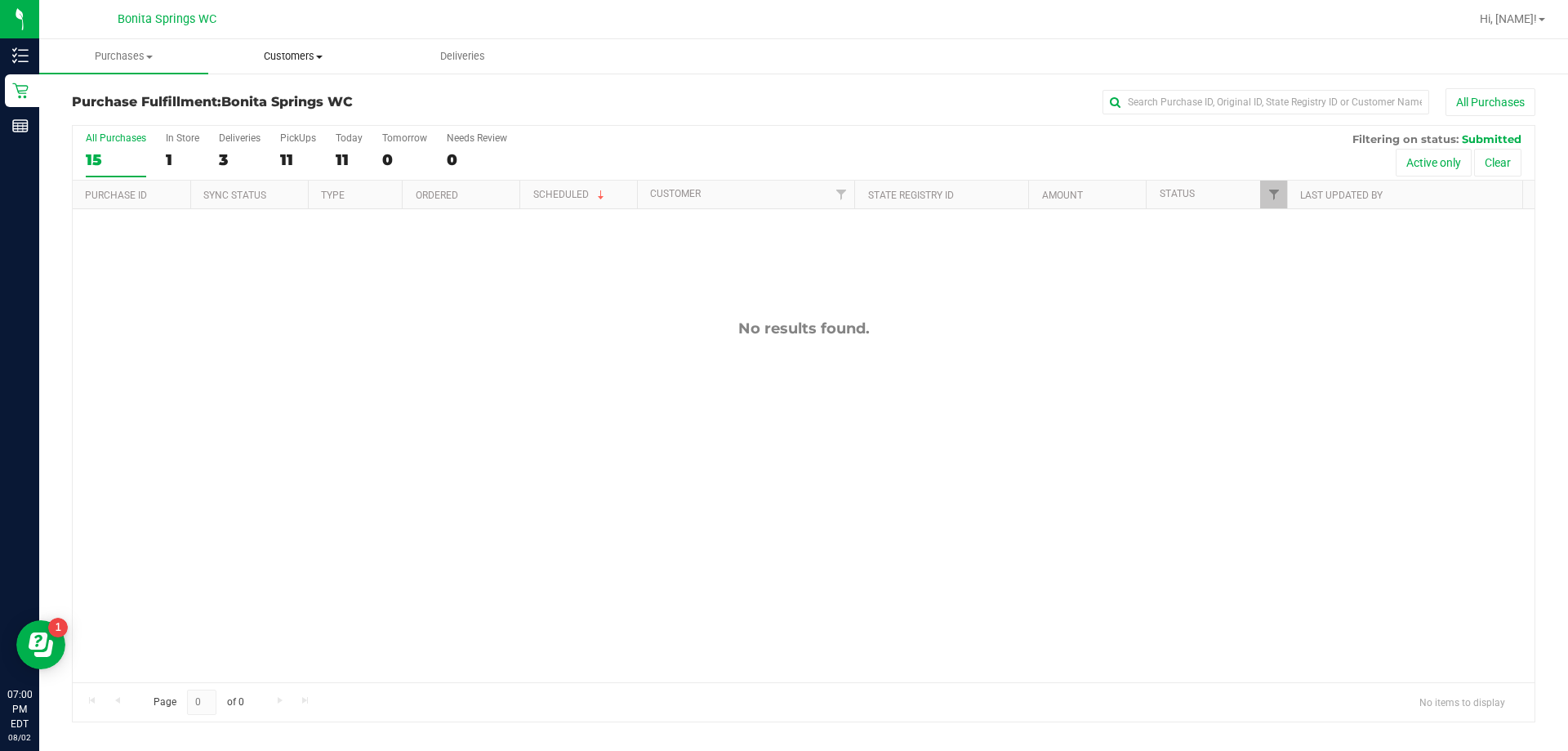 click on "Customers" at bounding box center [292, 56] 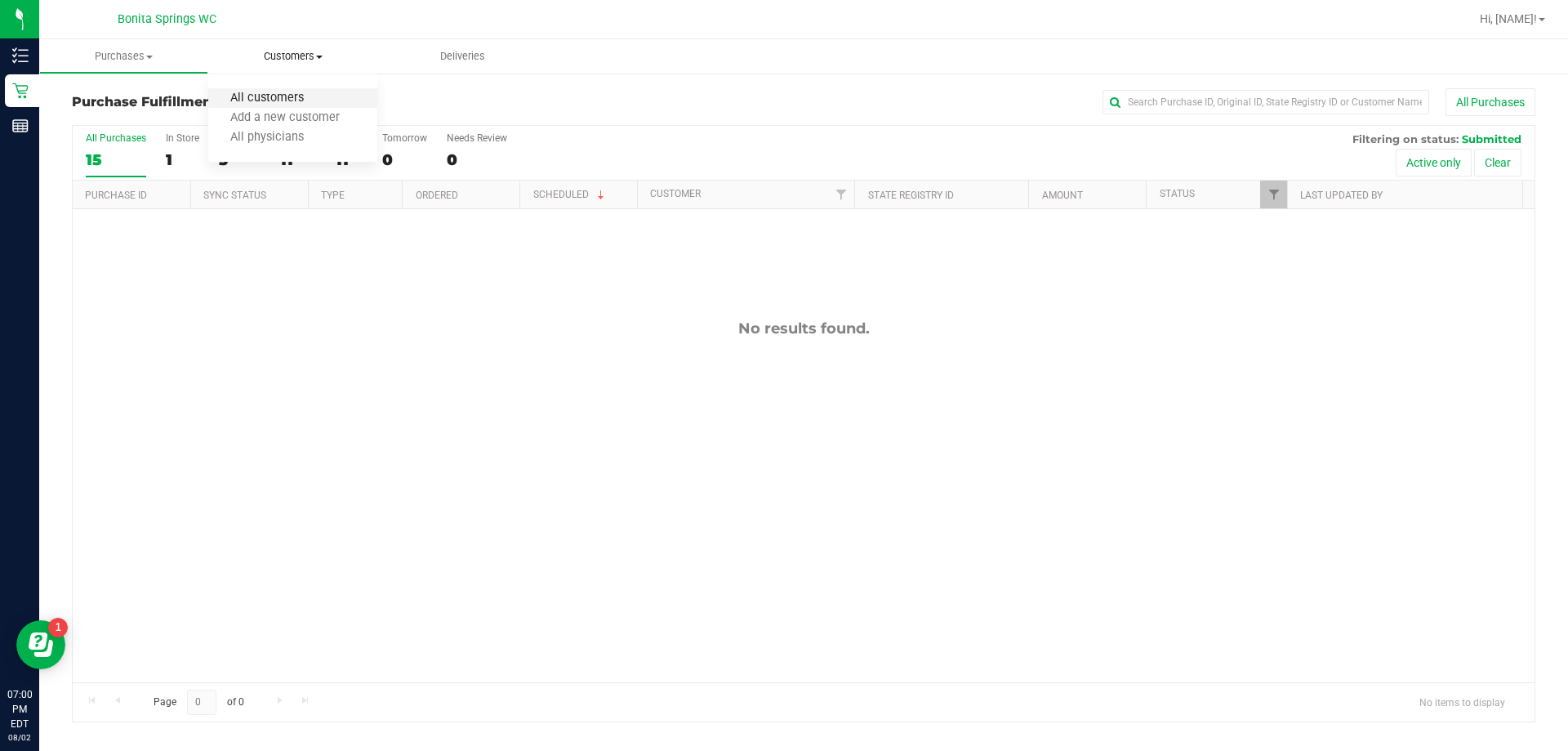 click on "All customers" at bounding box center (267, 98) 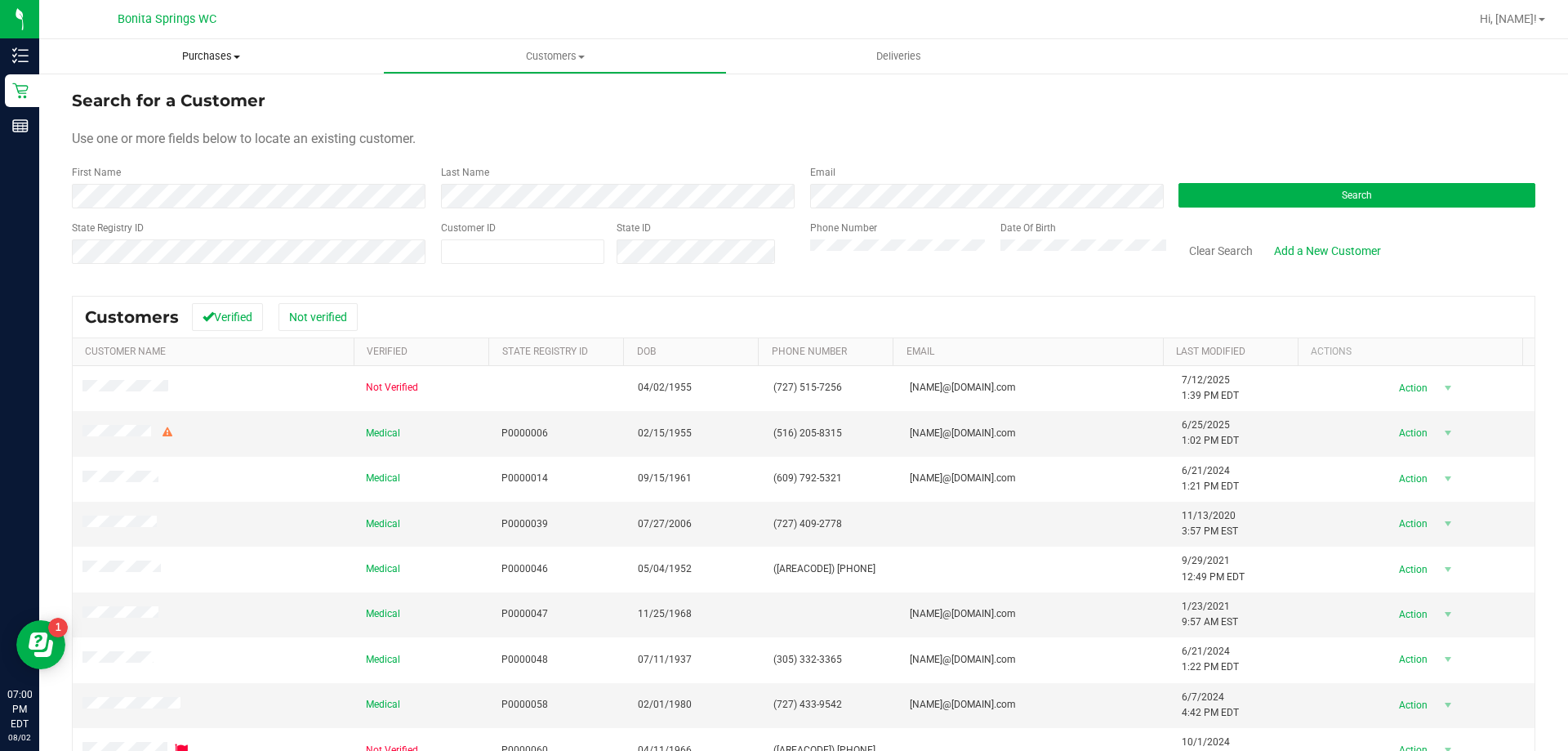 click on "Purchases
Summary of purchases
Fulfillment
All purchases" at bounding box center [211, 56] 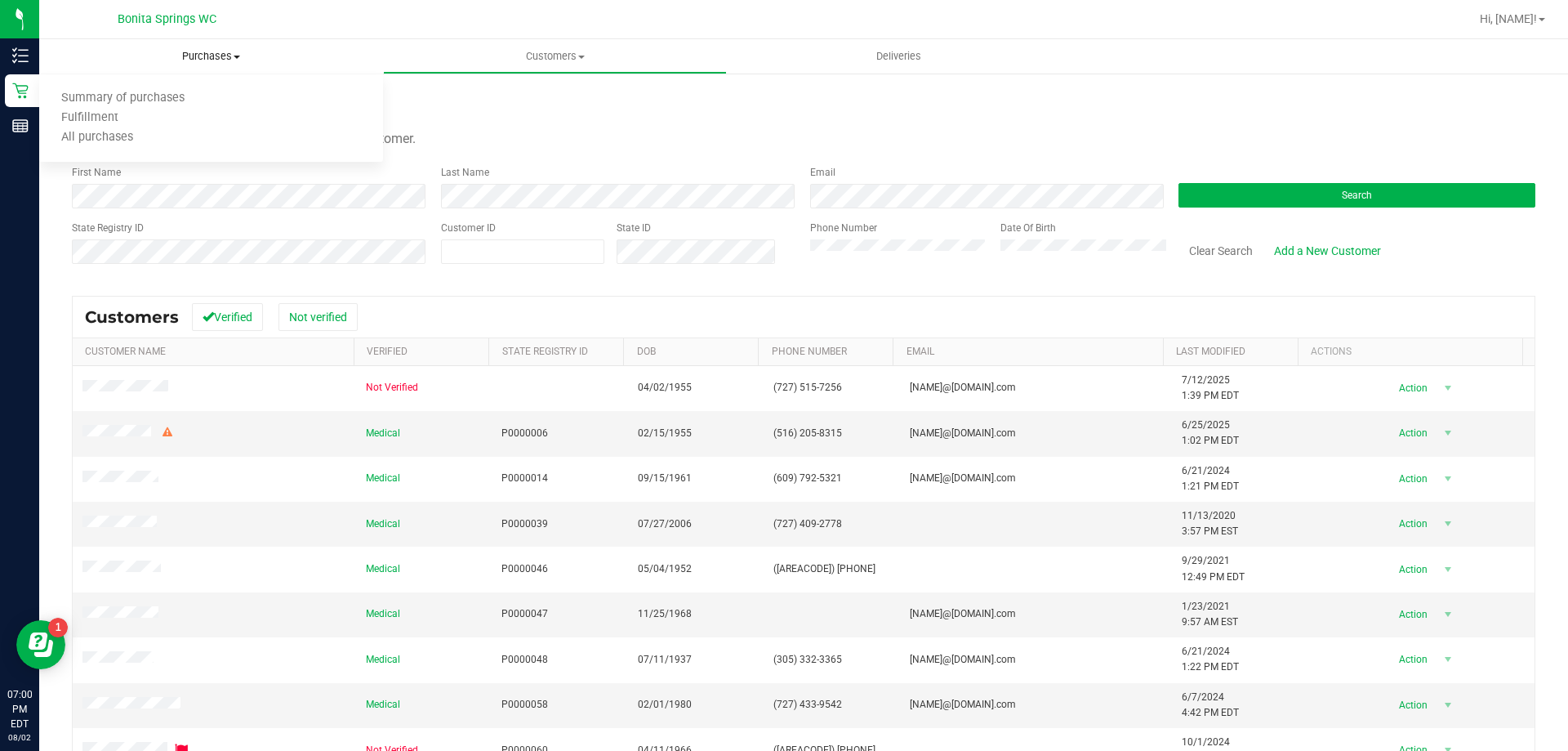 click on "Purchases" at bounding box center (211, 56) 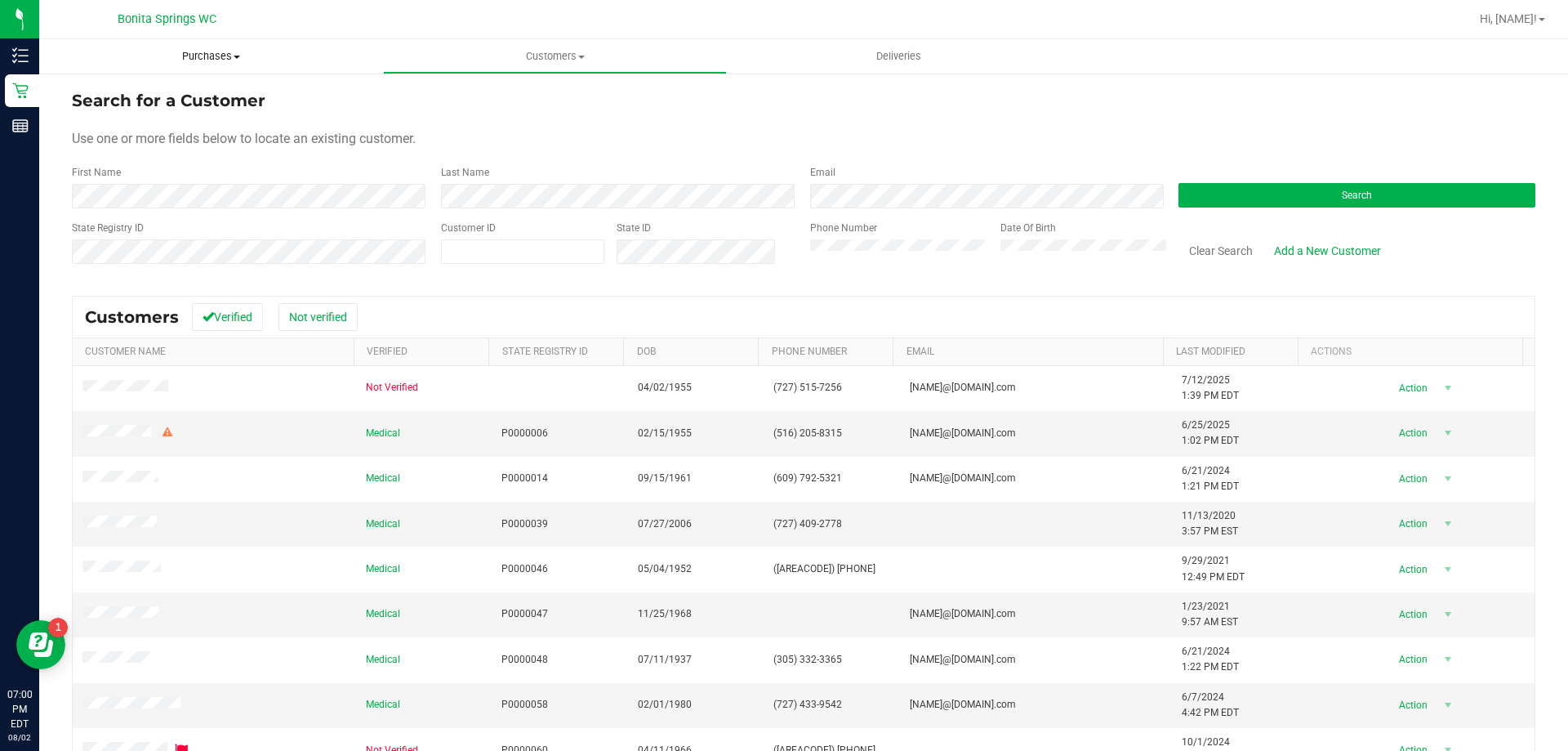 click on "Purchases" at bounding box center [211, 56] 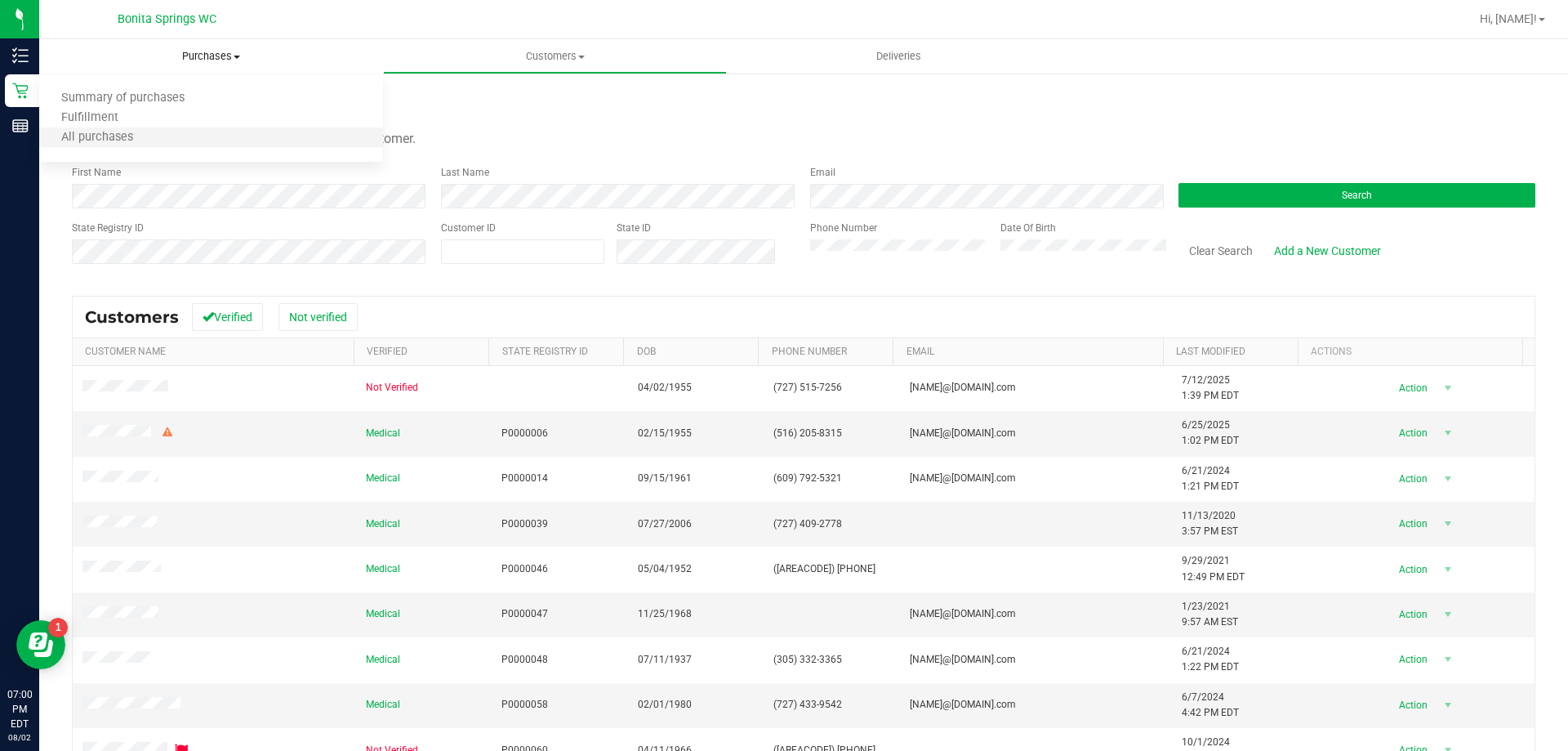 click on "All purchases" at bounding box center [211, 138] 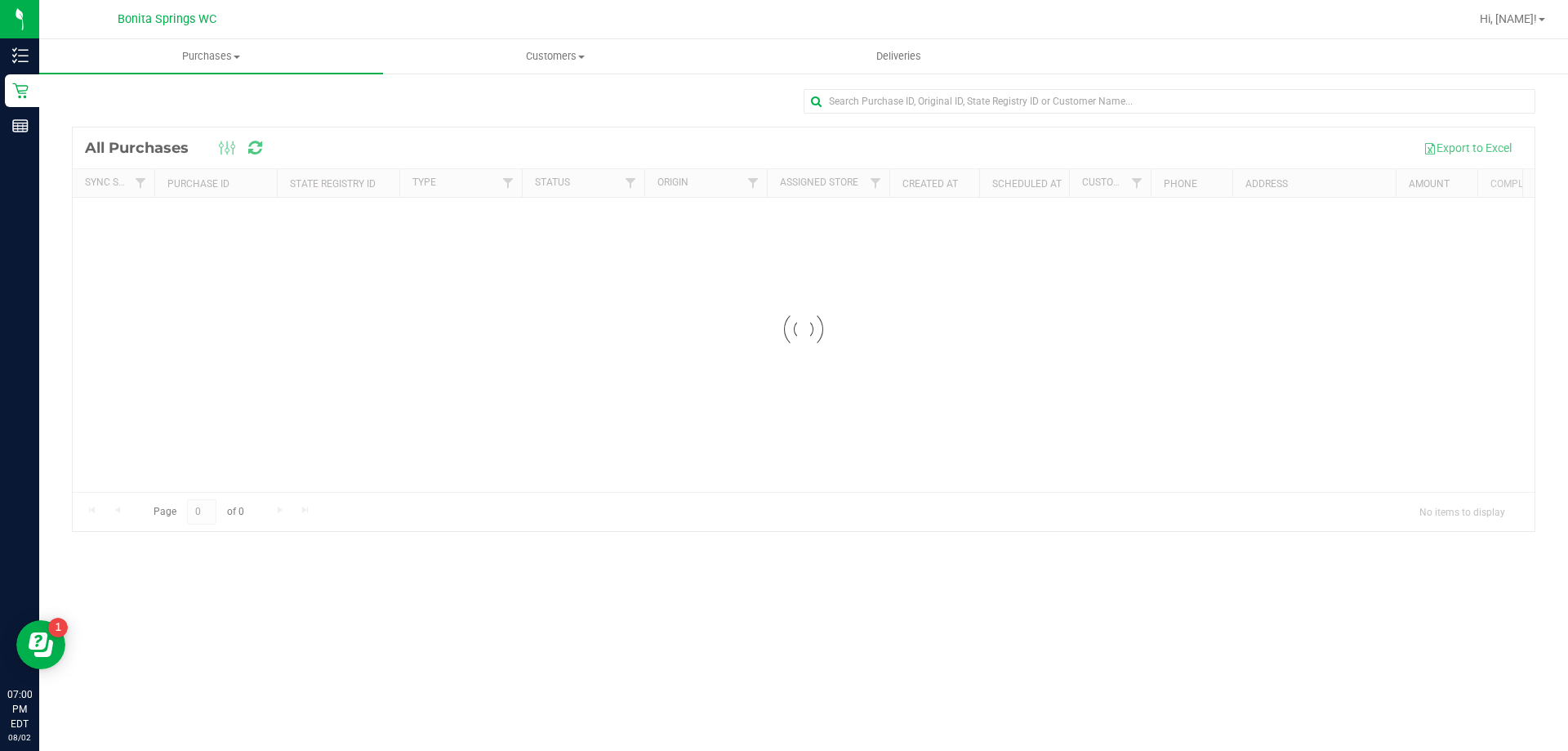 click on "Loading...
All Purchases
Export to Excel
Sync Status Purchase ID State Registry ID Type Status Origin Assigned Store Created At Scheduled At Customer Phone Address Amount Completed By Completed At Loading... Page [NUMBER] of [NUMBER] No items to display" at bounding box center (804, 310) 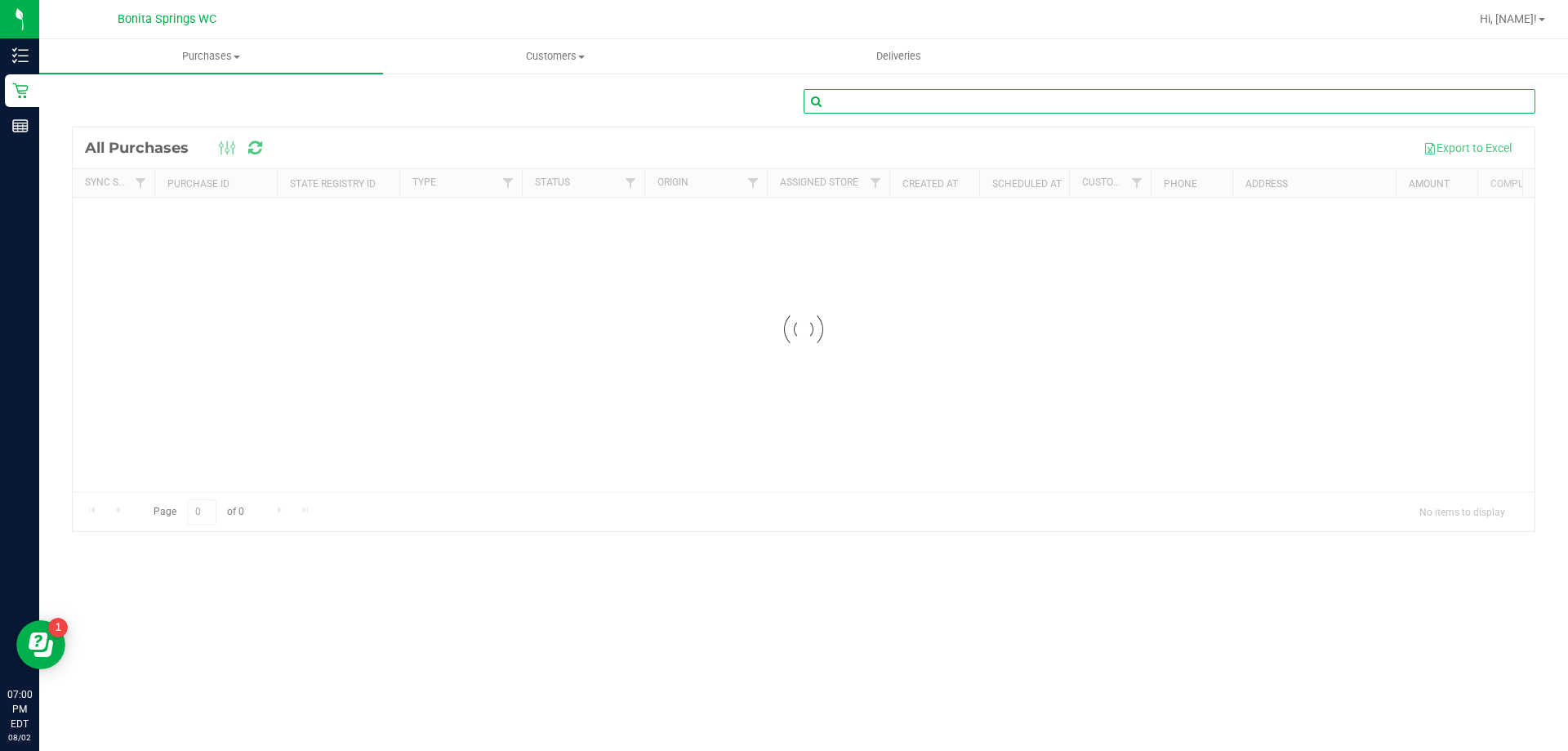 click at bounding box center [1169, 101] 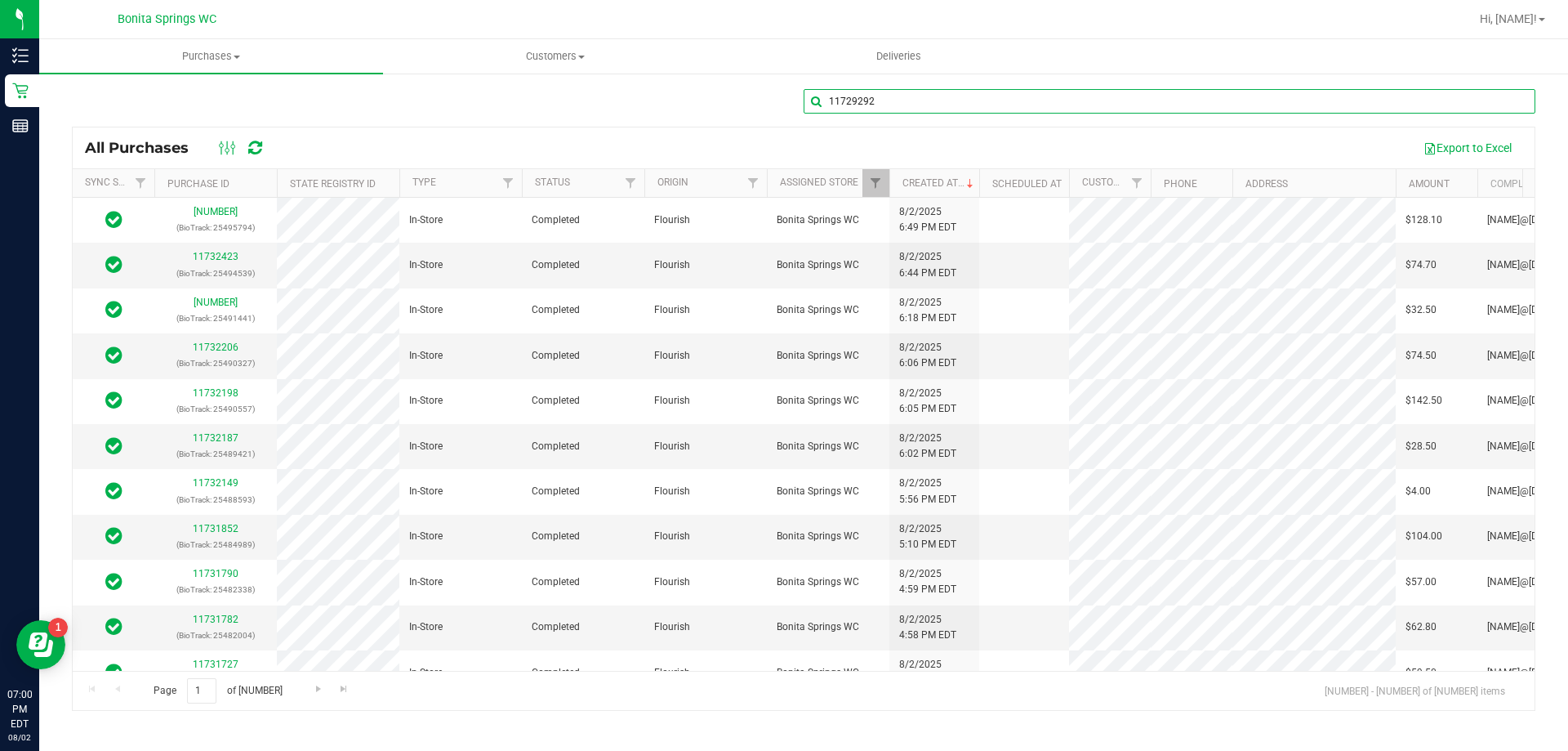 type on "11729292" 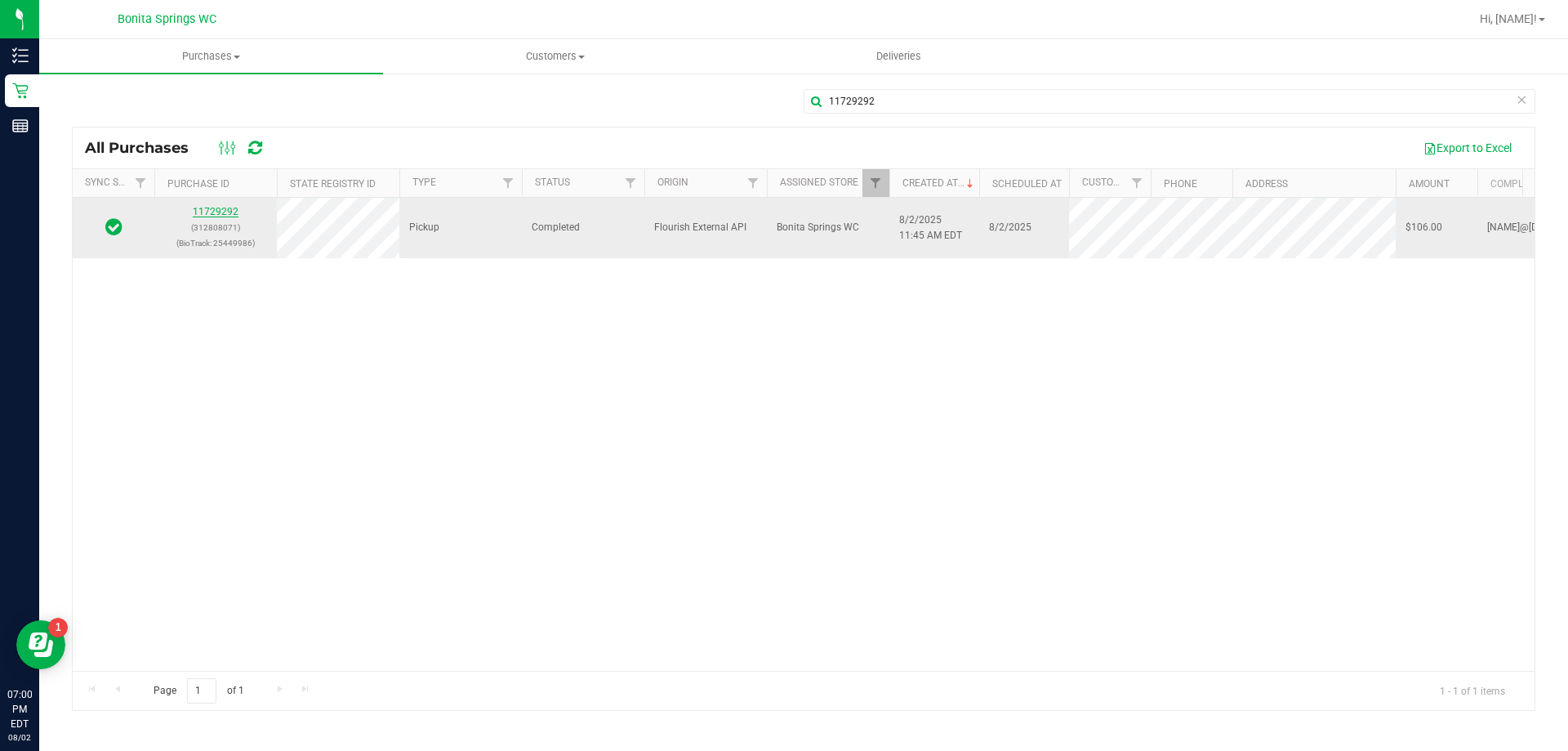 click on "11729292" at bounding box center [216, 212] 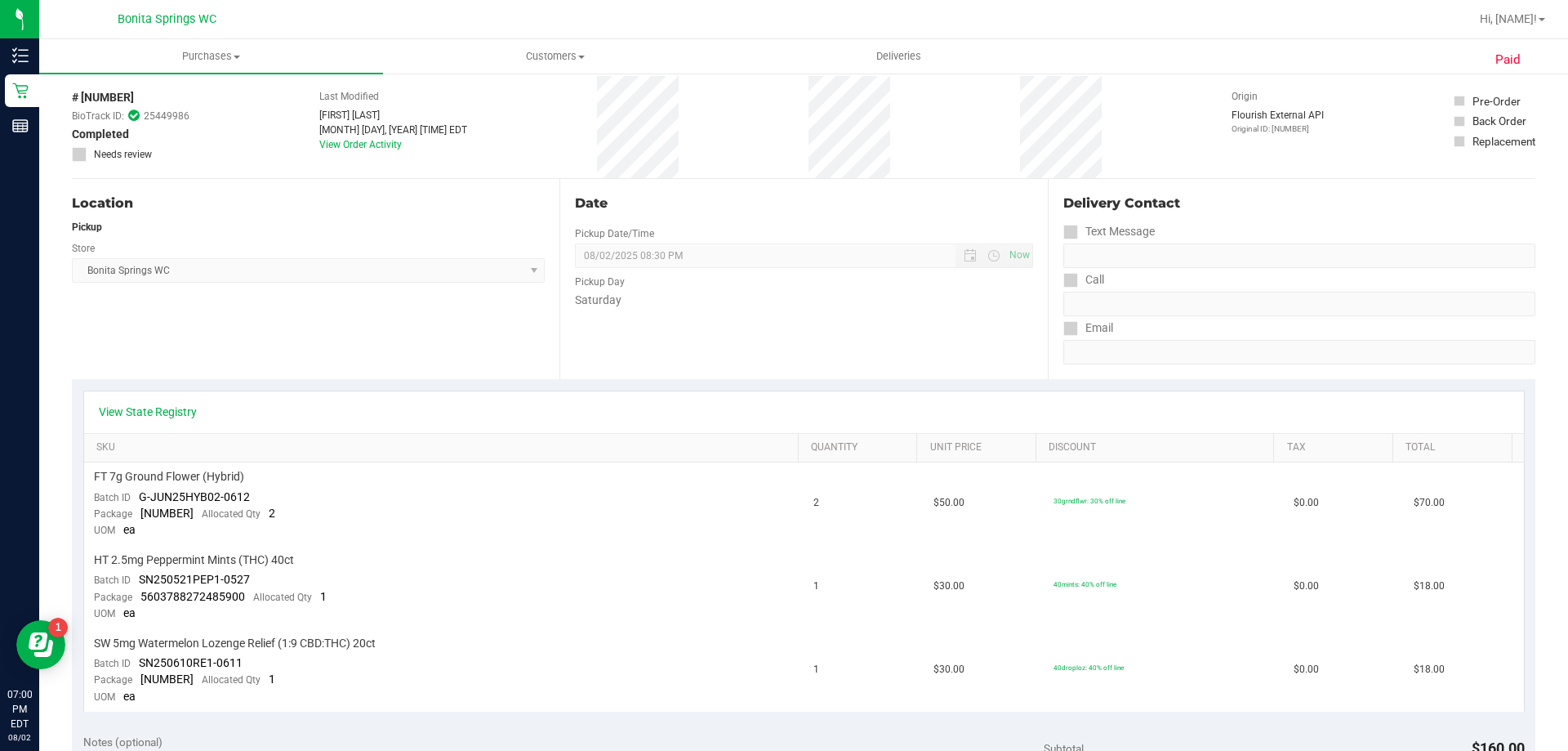 scroll, scrollTop: 0, scrollLeft: 0, axis: both 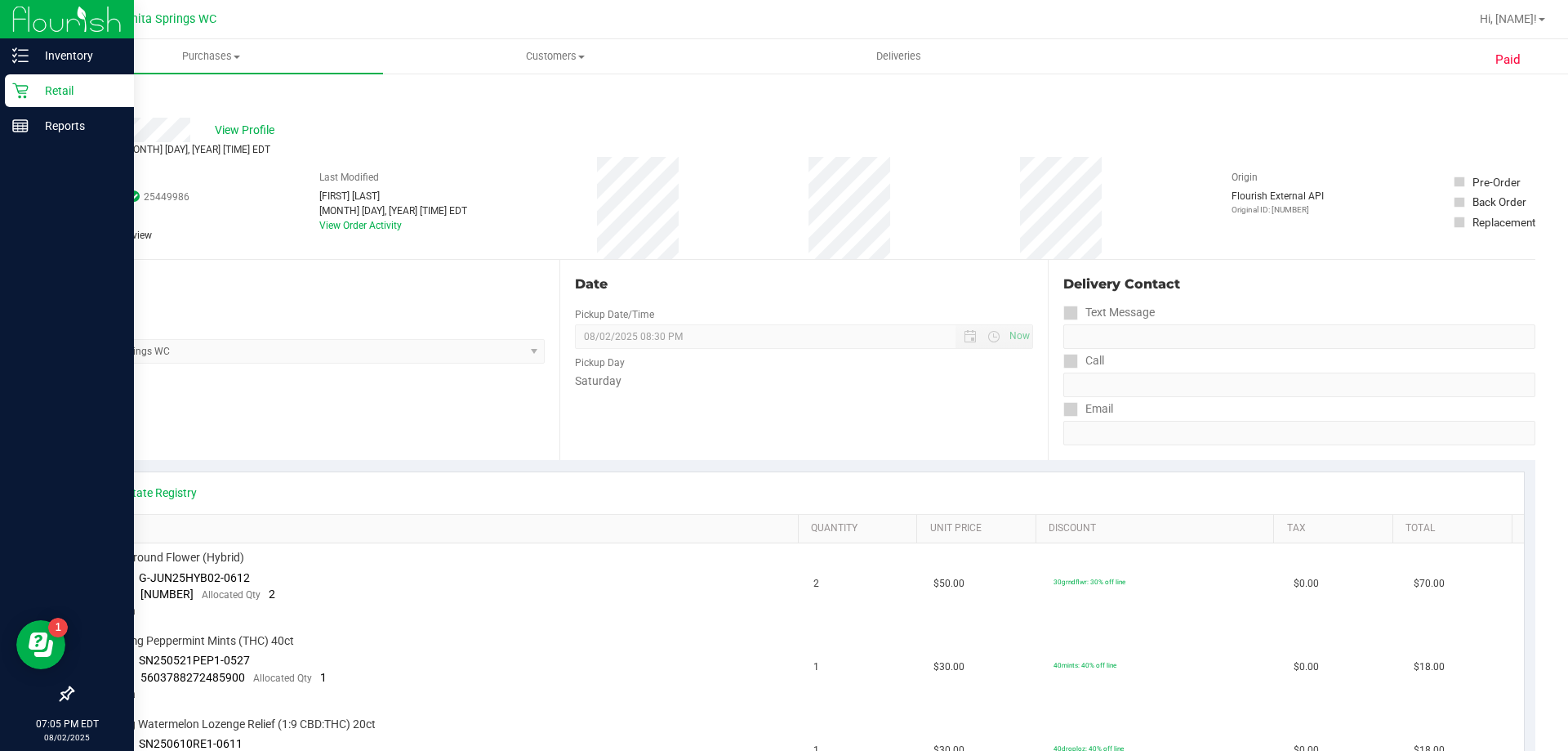 click 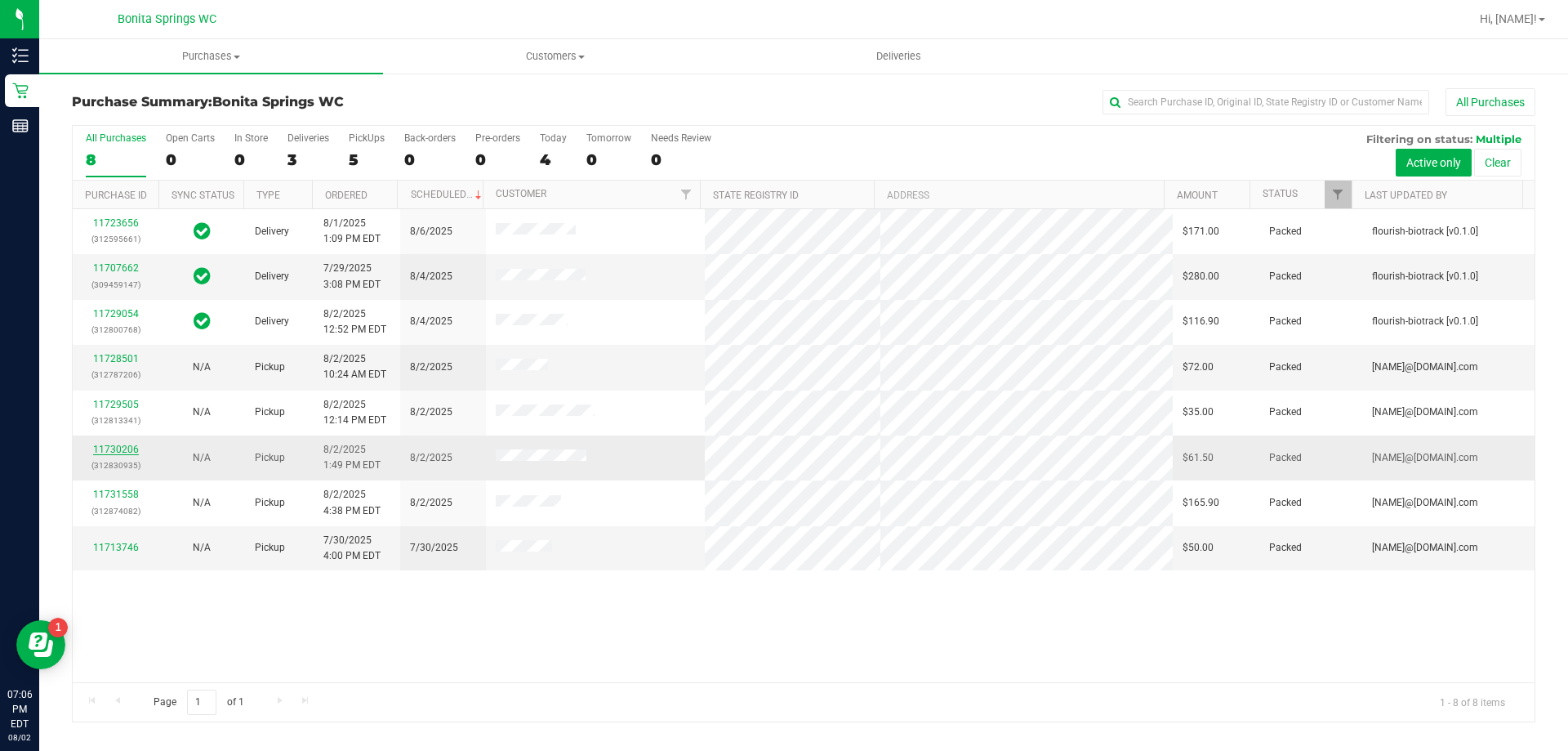 click on "11730206" at bounding box center [116, 449] 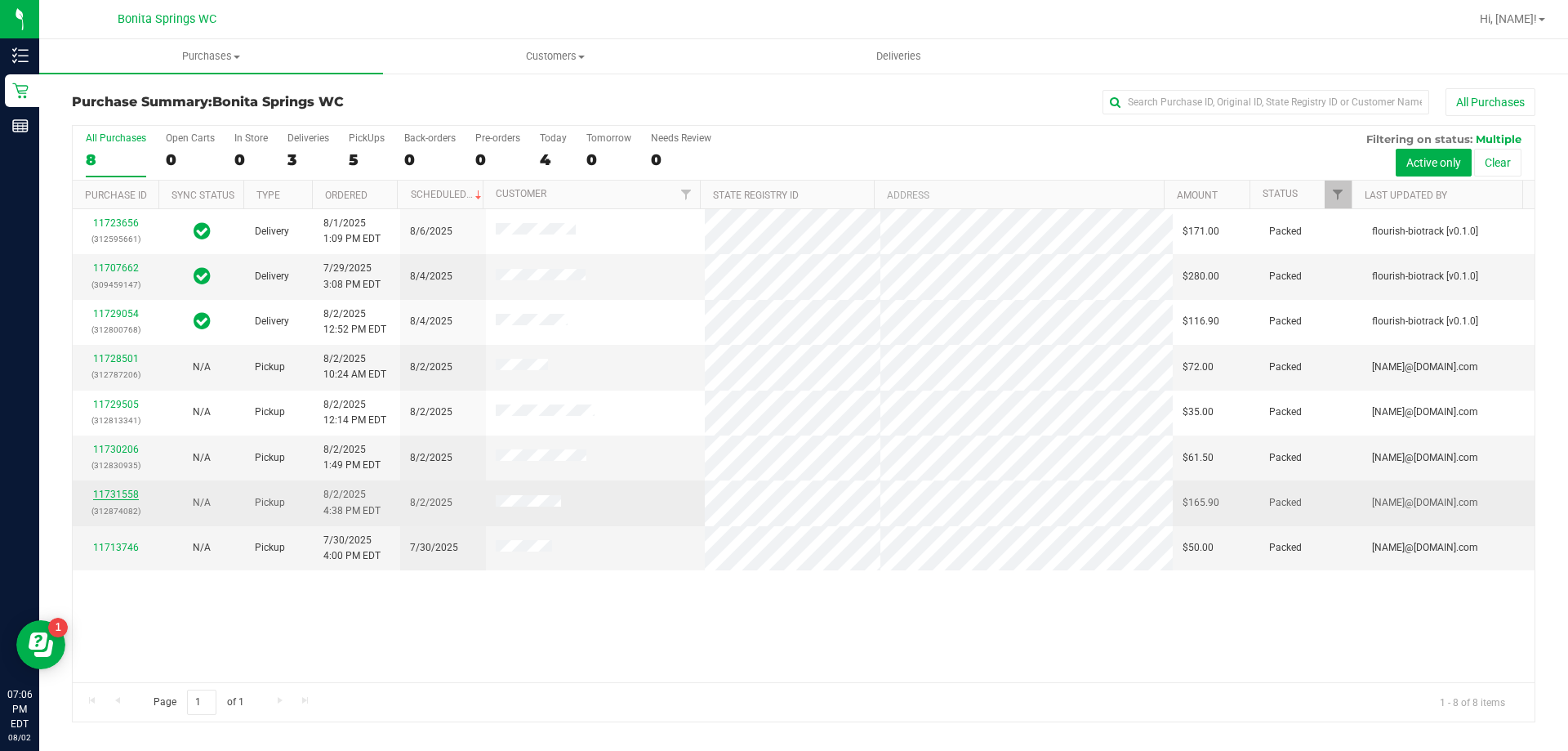 click on "11731558" at bounding box center (116, 494) 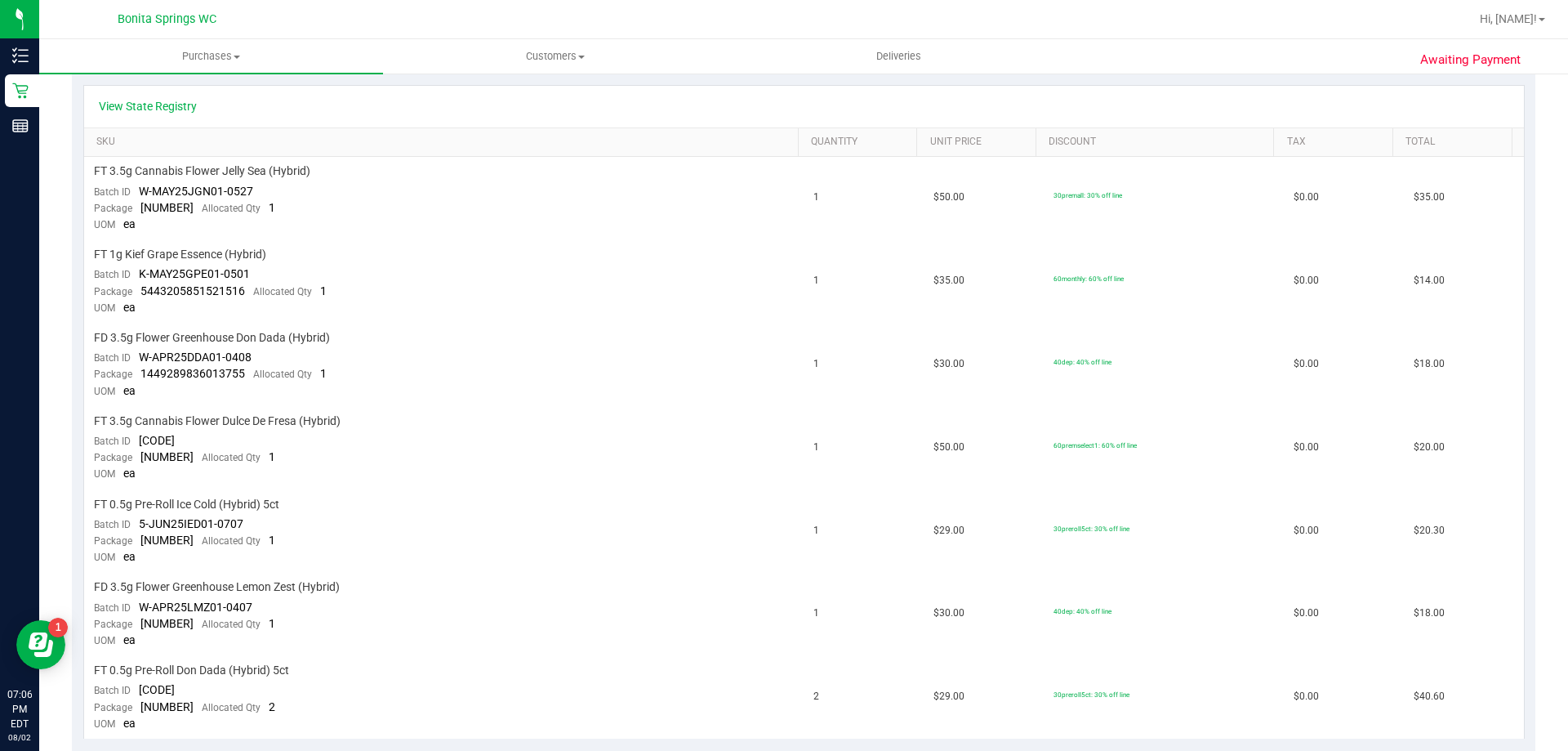 scroll, scrollTop: 409, scrollLeft: 0, axis: vertical 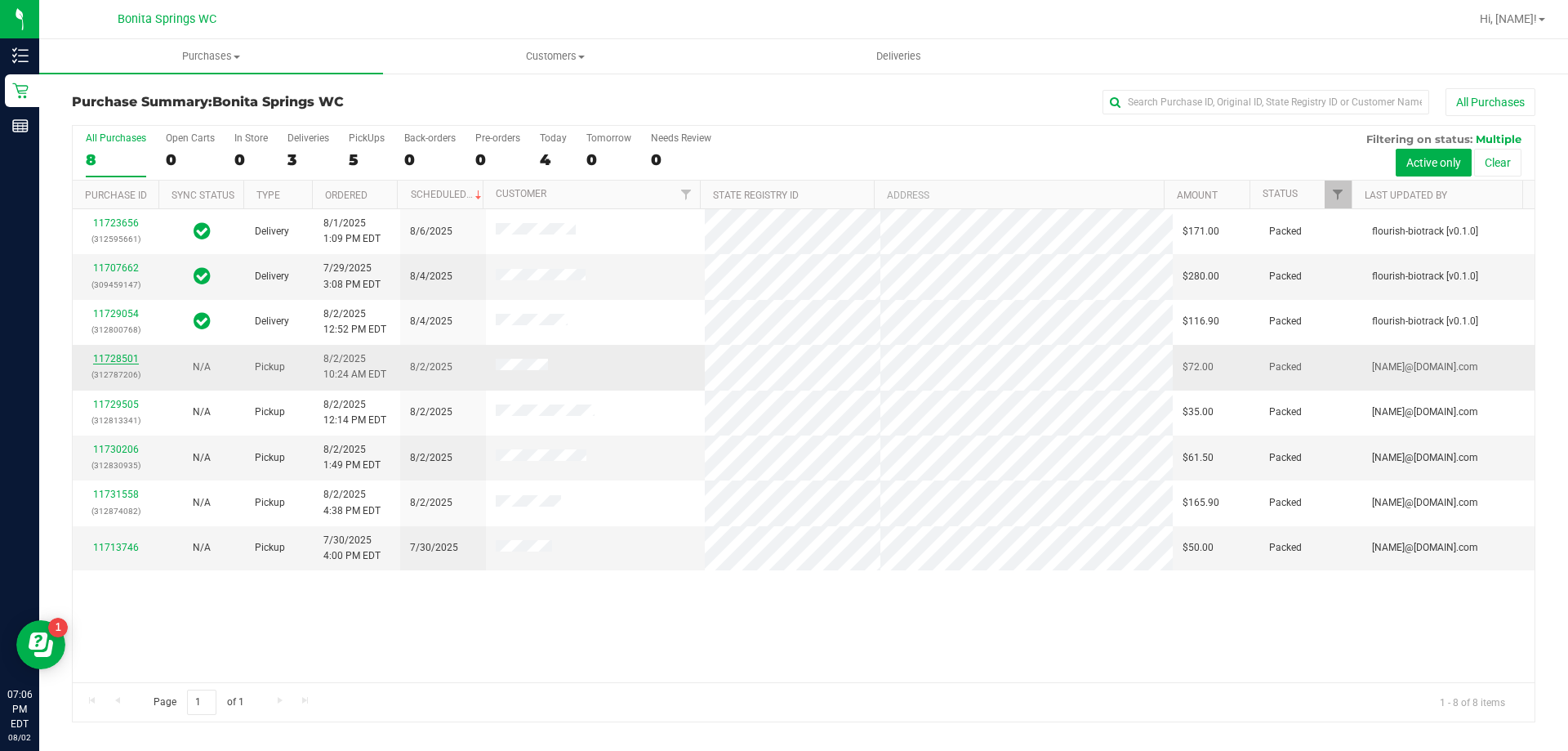 click on "11728501" at bounding box center [116, 359] 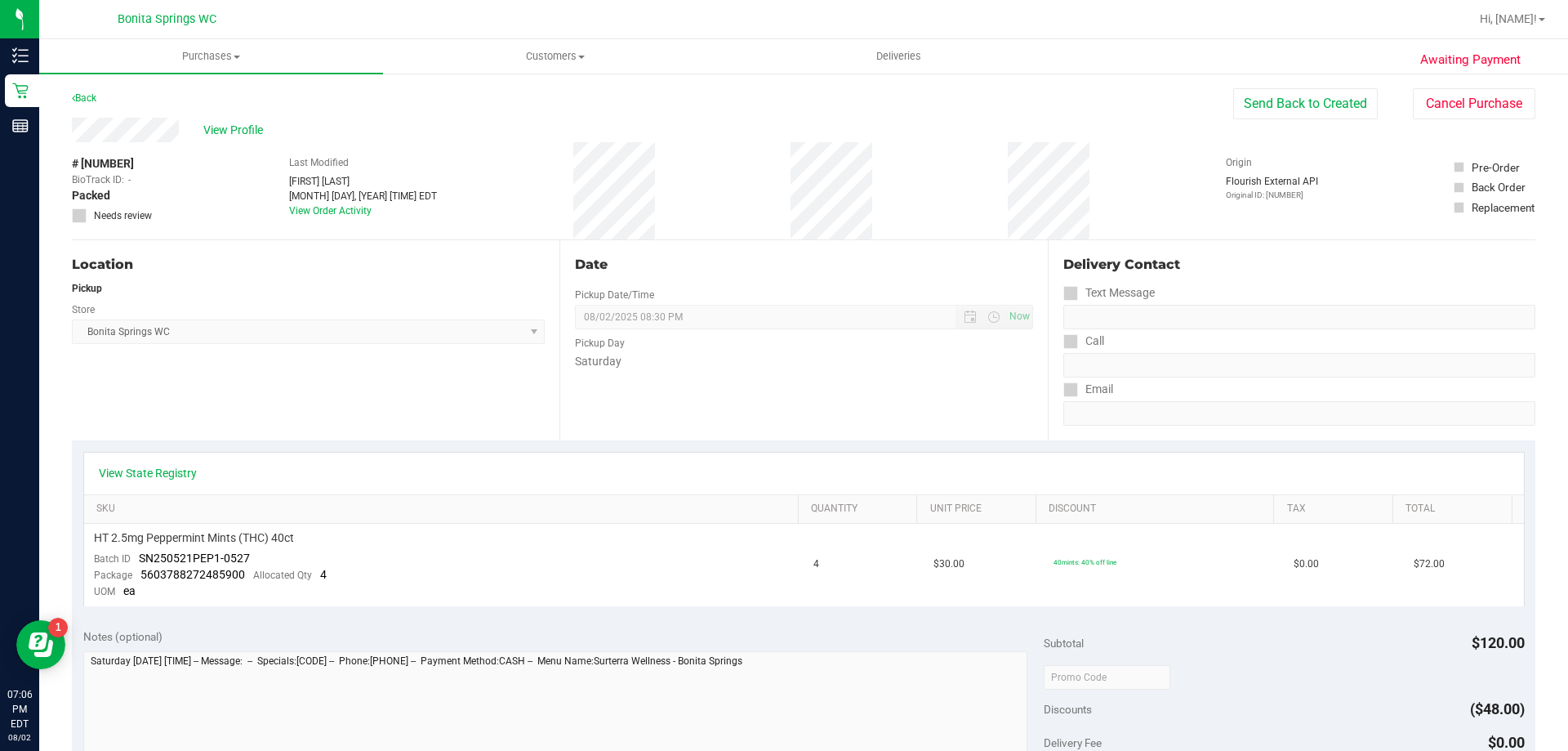 click on "View State Registry
SKU Quantity Unit Price Discount Tax Total
HT 2.5mg Peppermint Mints (THC) 40ct
Batch ID
[CODE]
Package
[NUMBER]
Allocated Qty
[NUMBER]
UOM
ea
[NUMBER]
$30.00
40mints:
40%
off
line
$0.00
$72.00" at bounding box center (804, 529) 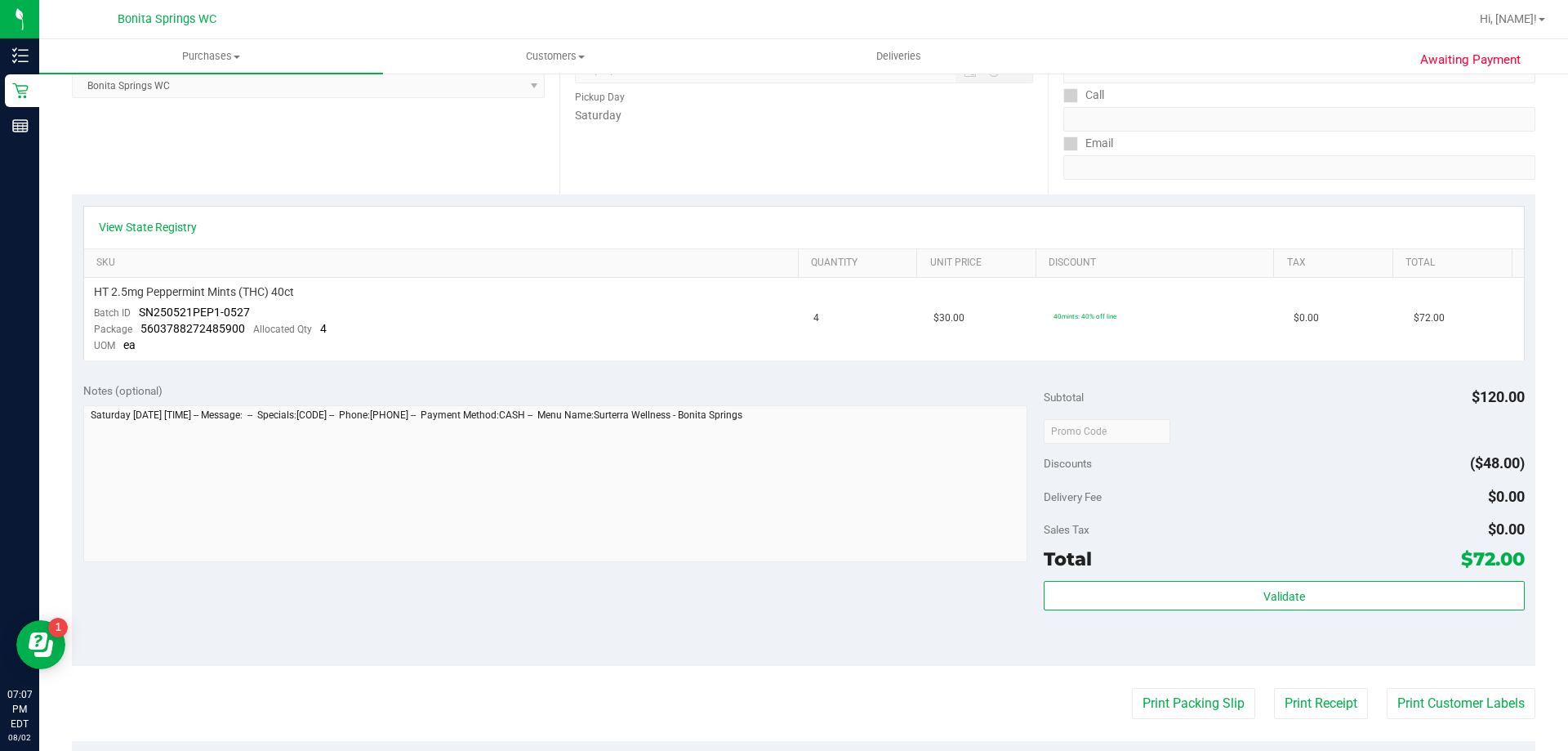 scroll, scrollTop: 572, scrollLeft: 0, axis: vertical 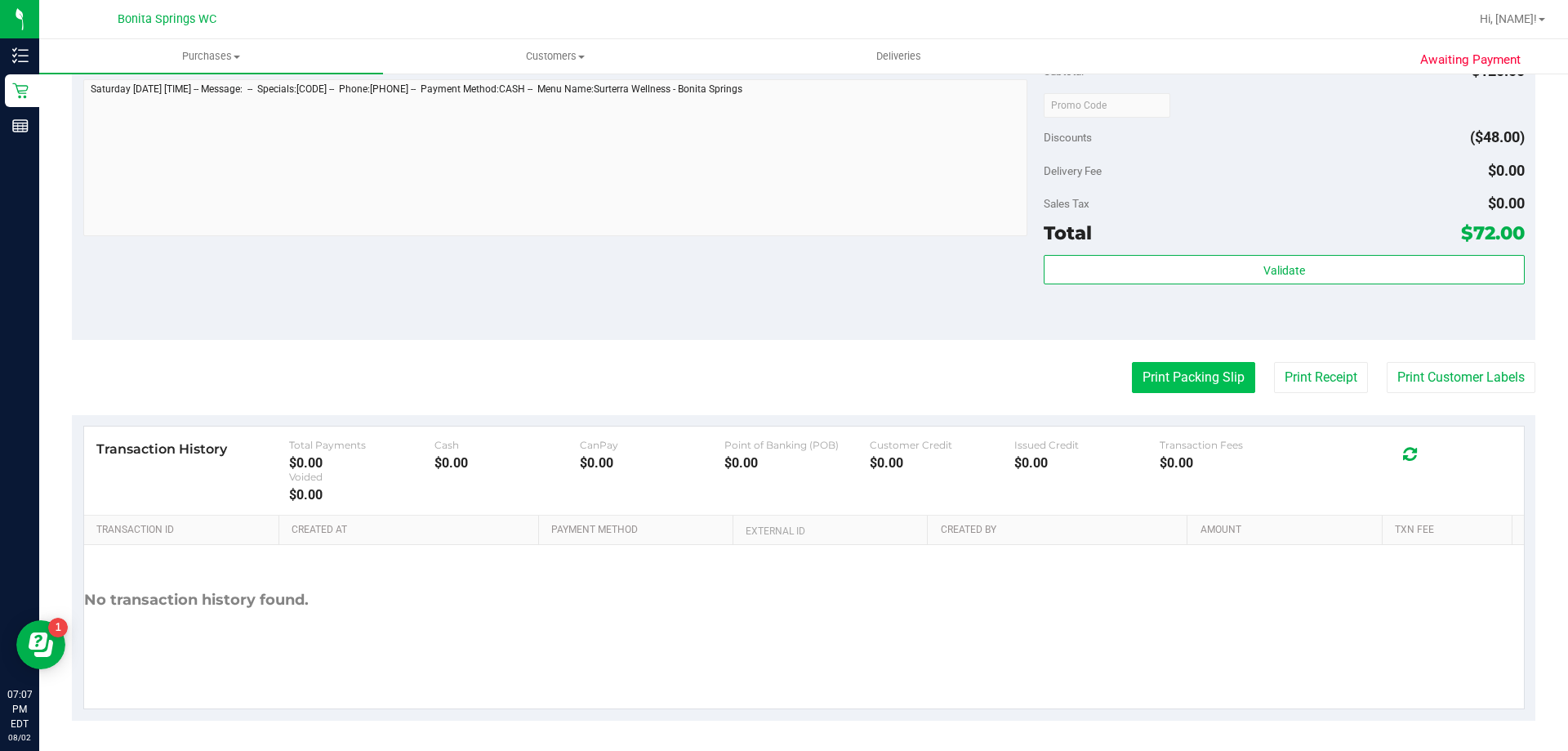 click on "Print Packing Slip" at bounding box center [1193, 378] 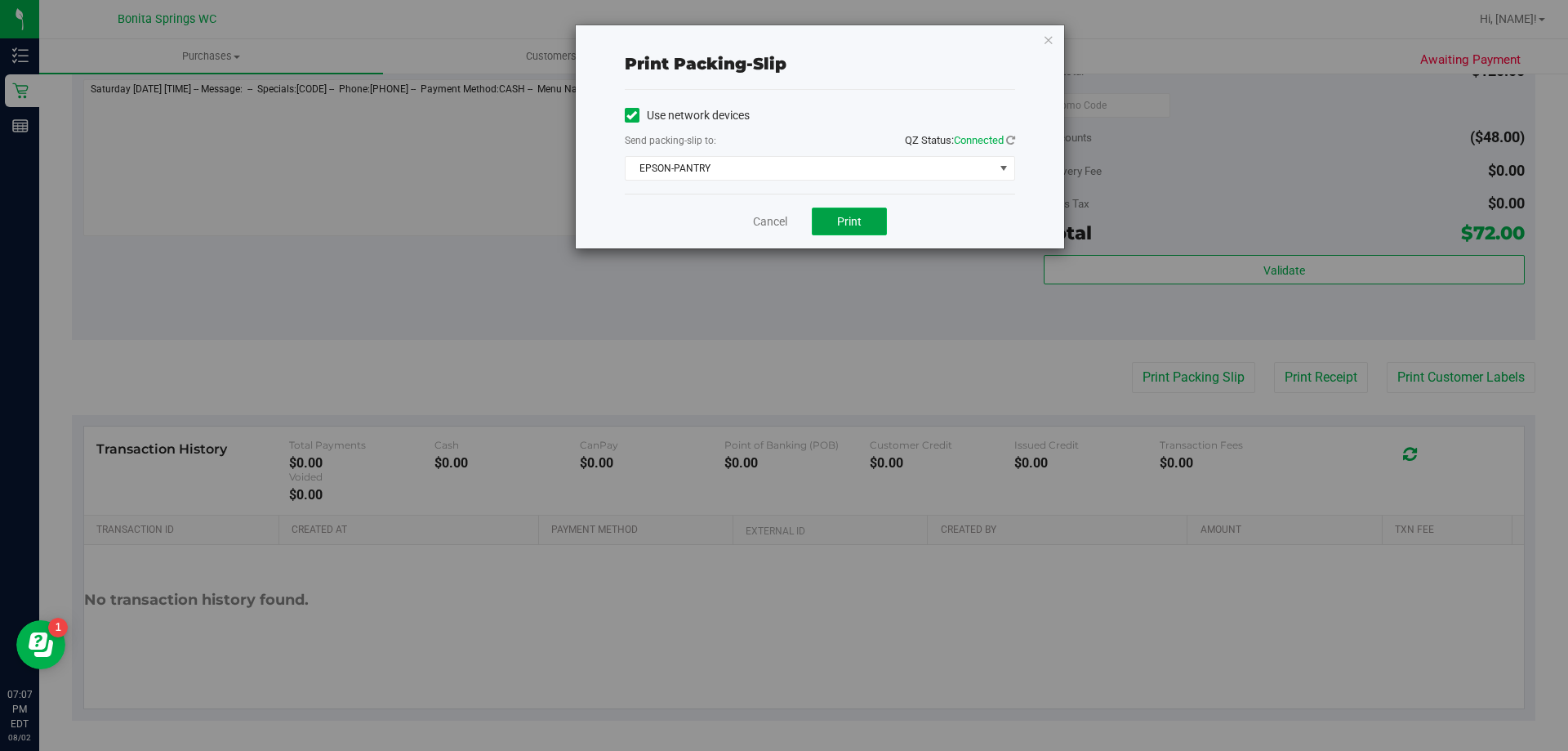 click on "Print" at bounding box center (849, 221) 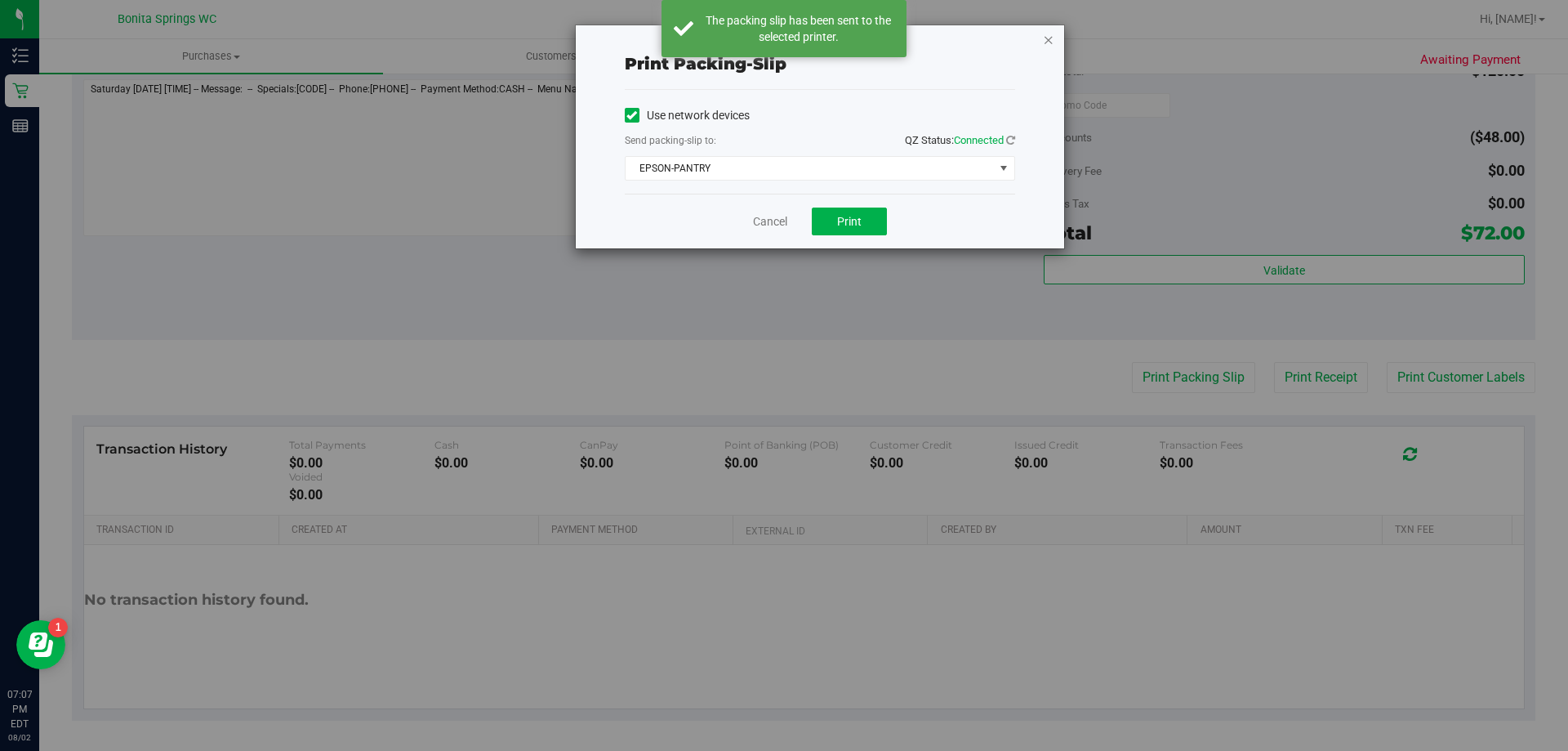 click at bounding box center [1049, 39] 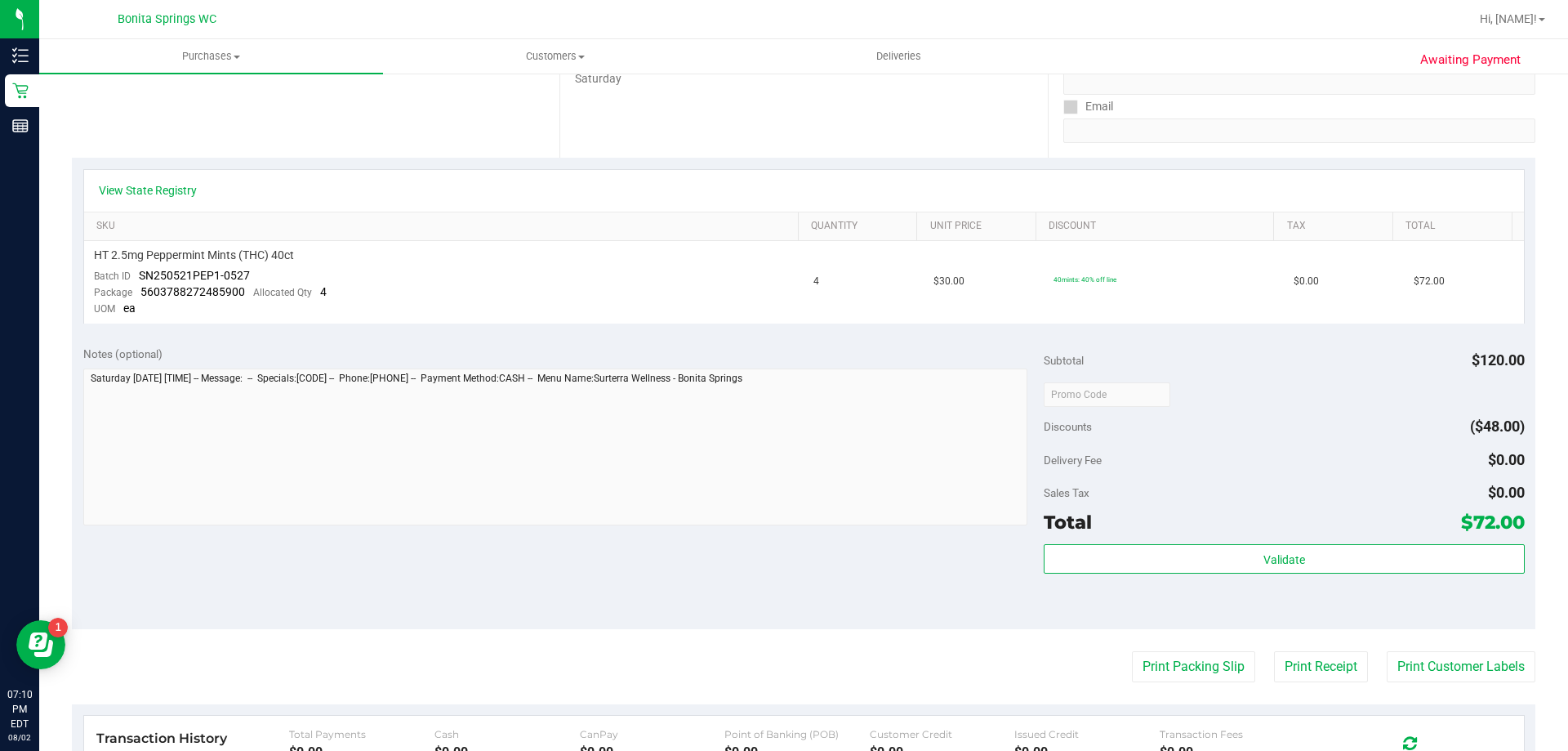 scroll, scrollTop: 0, scrollLeft: 0, axis: both 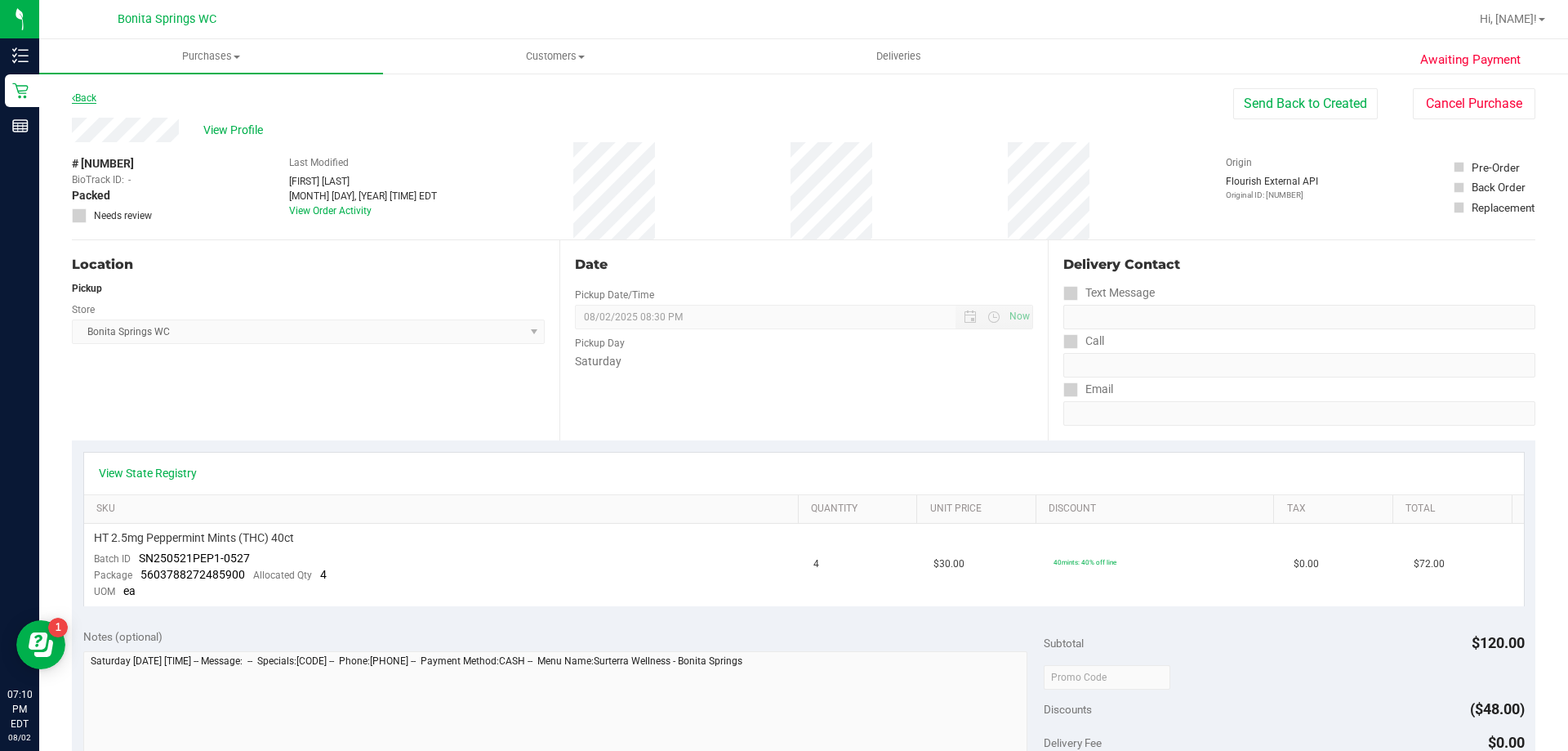 click on "Back" at bounding box center (84, 98) 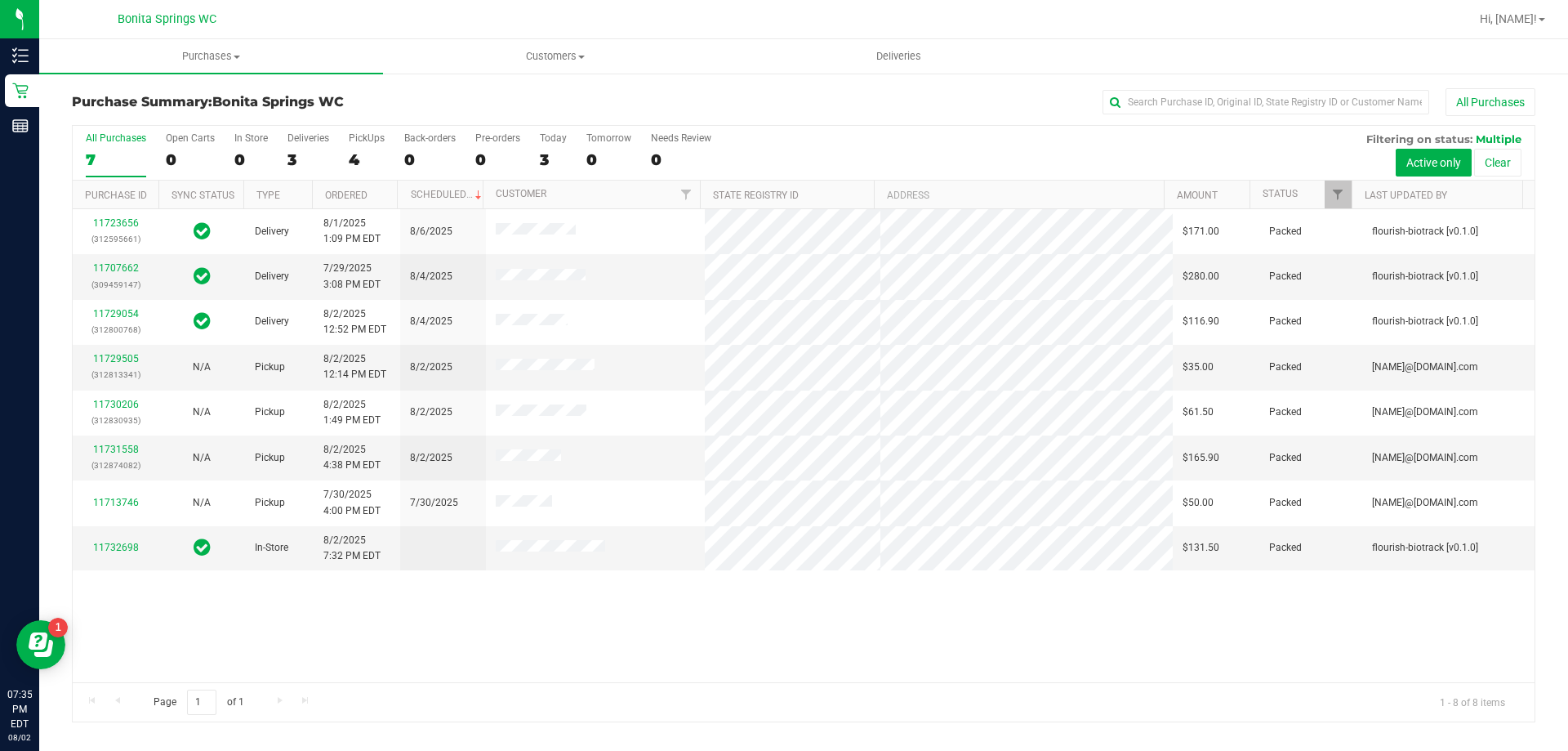 click at bounding box center (880, 19) 